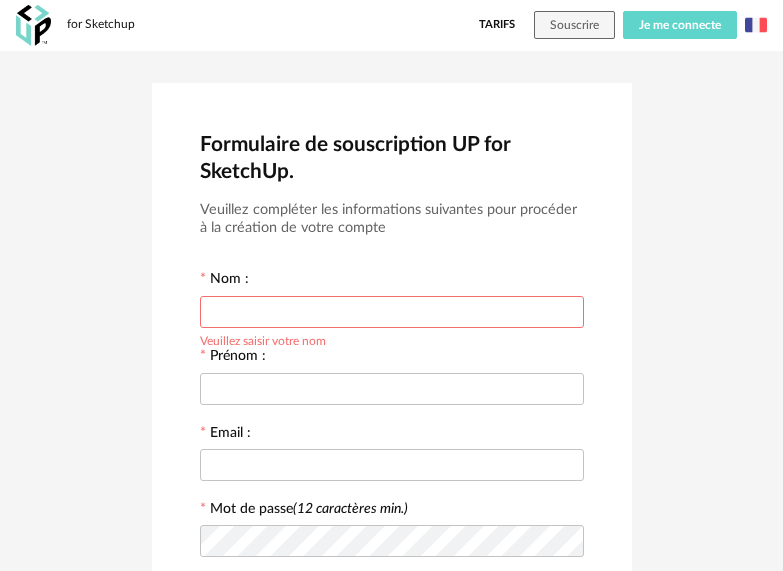 scroll, scrollTop: 0, scrollLeft: 0, axis: both 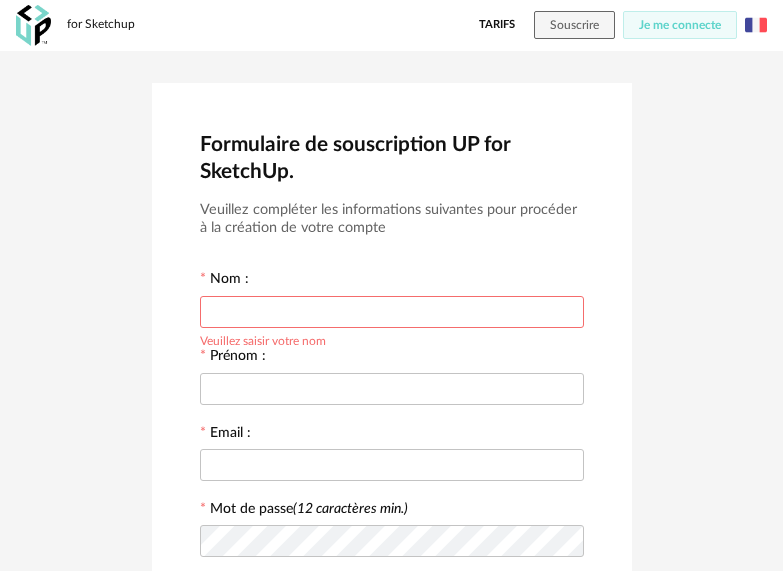 click at bounding box center (756, 25) 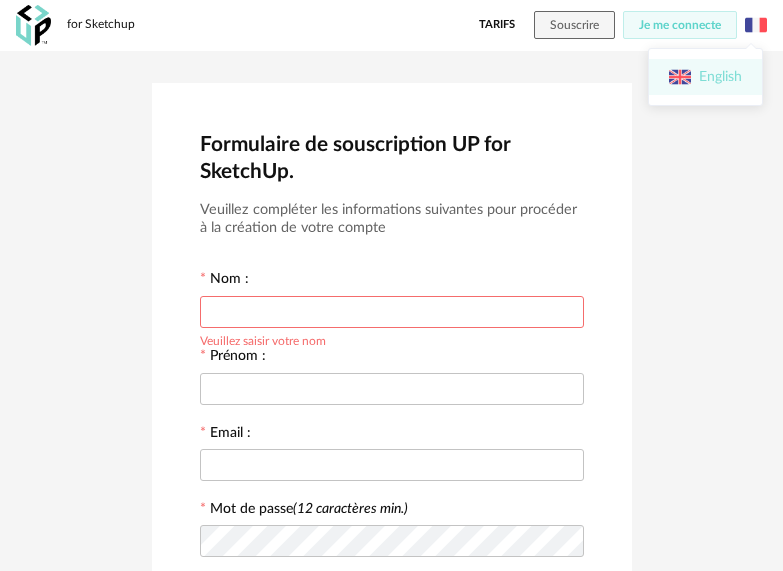 click on "English" at bounding box center [705, 77] 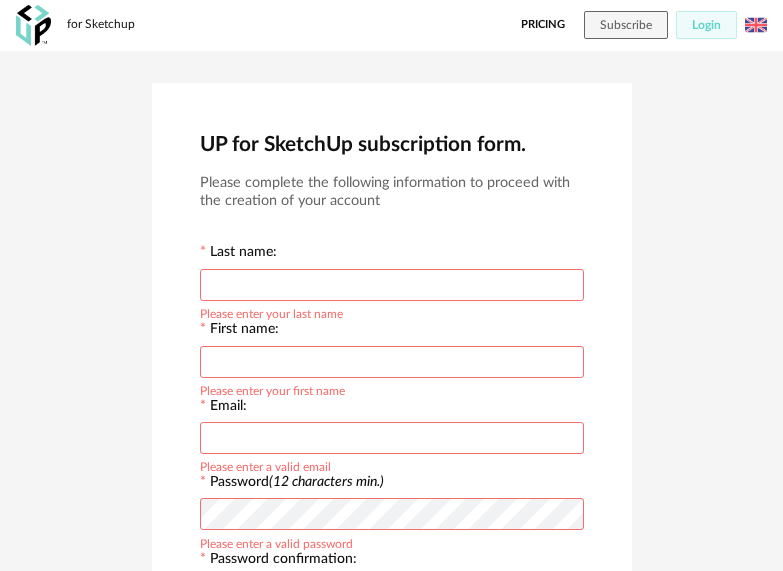 click at bounding box center (392, 285) 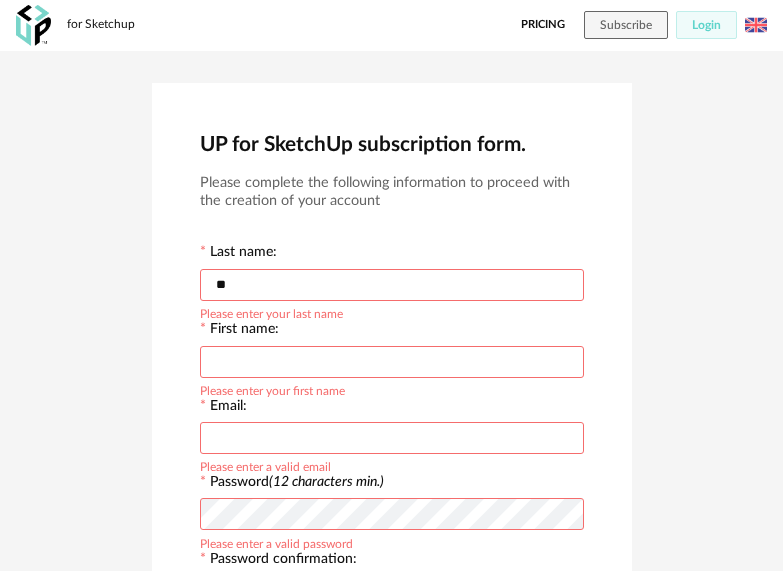 type on "*" 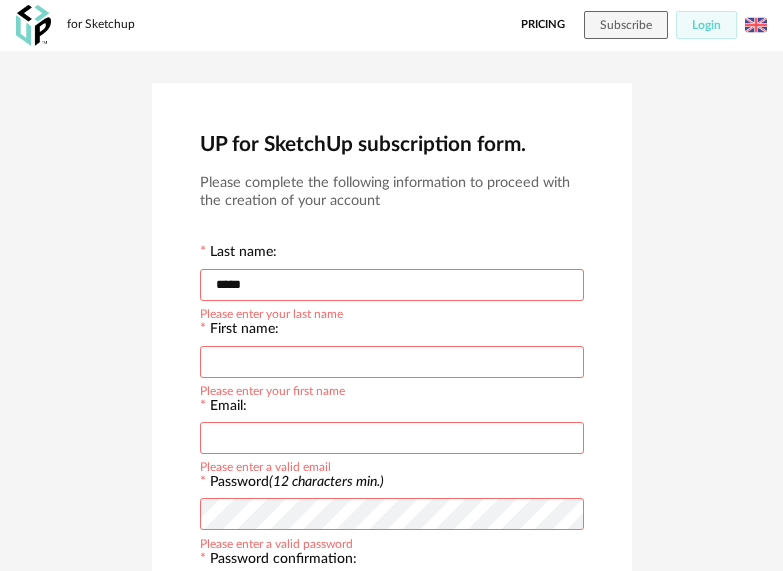 type on "*****" 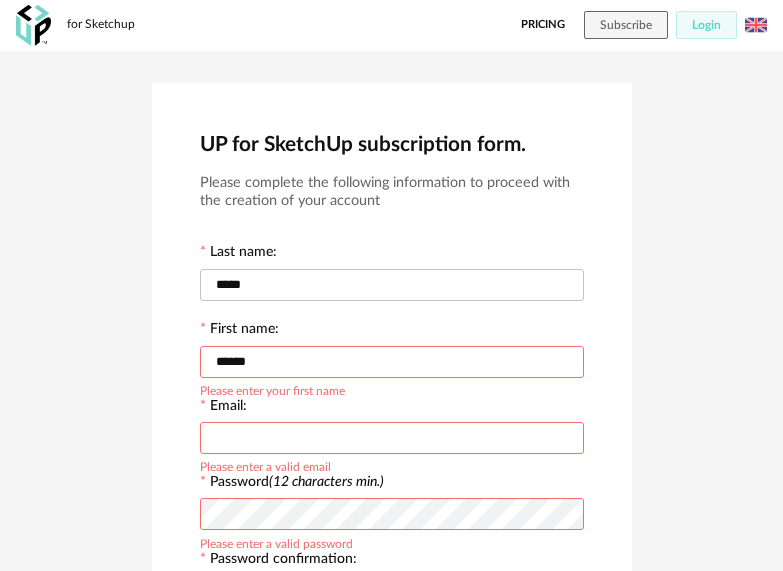 type on "******" 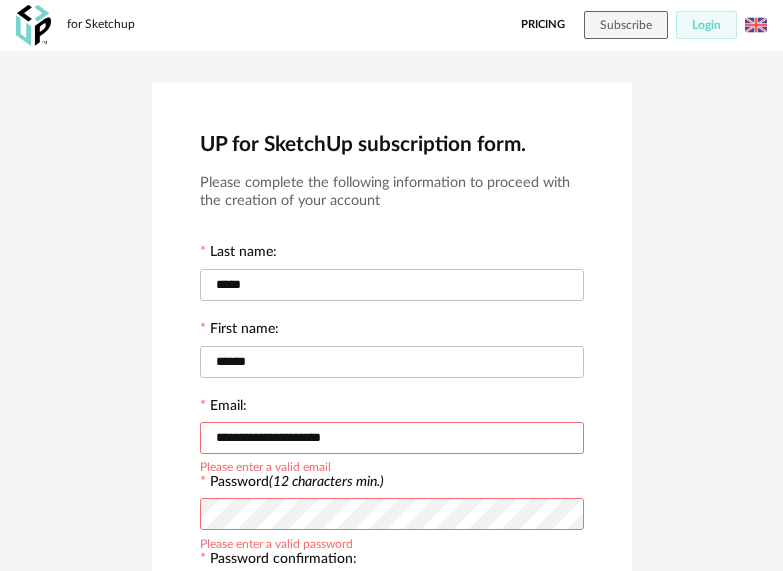 type on "**********" 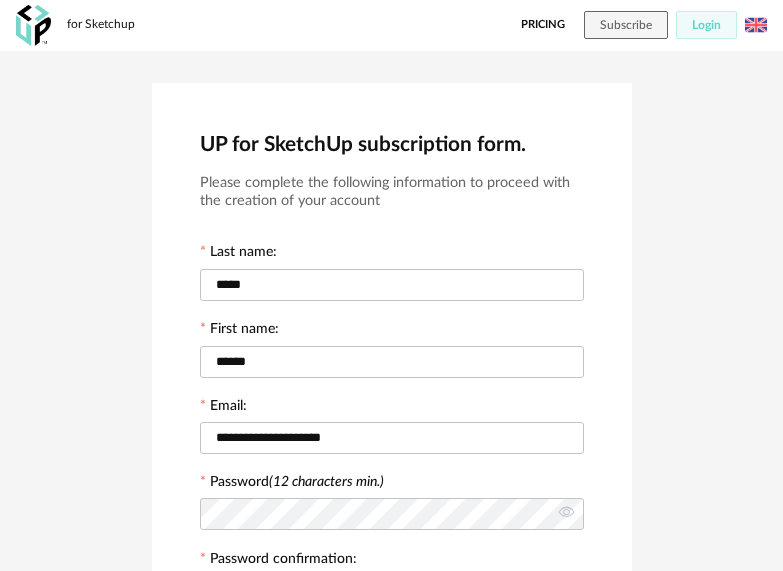scroll, scrollTop: 307, scrollLeft: 0, axis: vertical 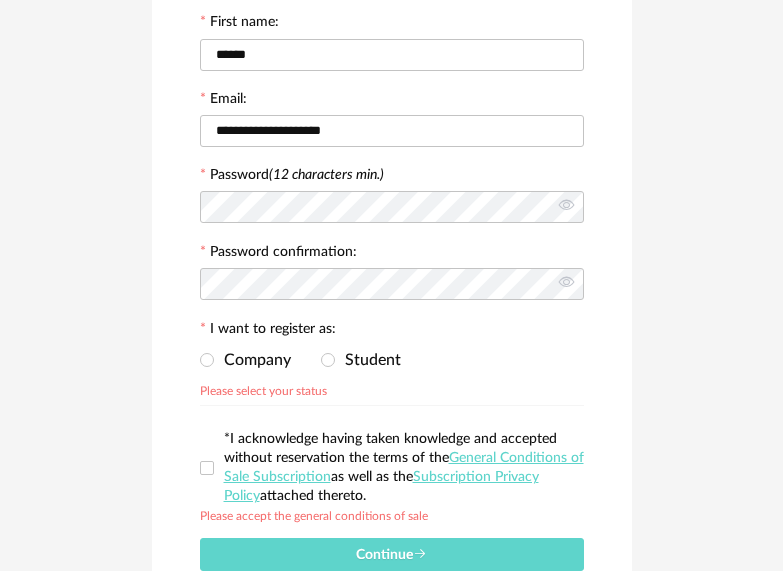 click on "Company   Student
Please select your status" at bounding box center [392, 361] 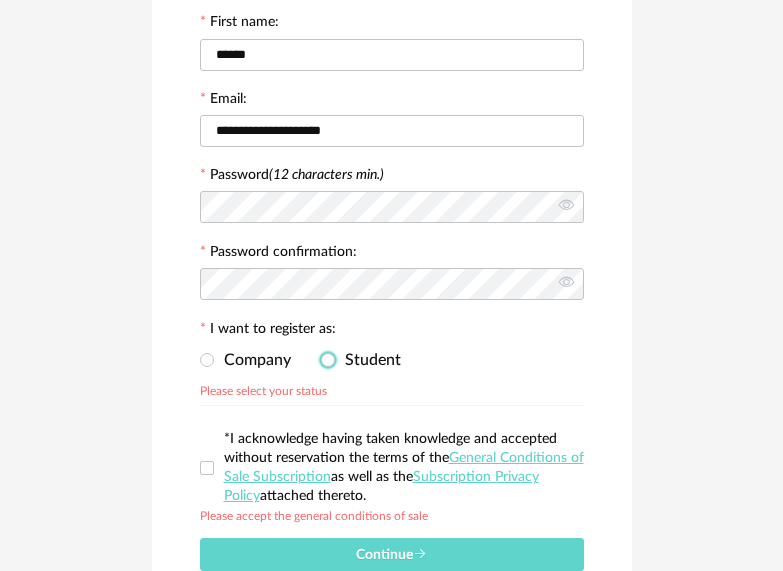 click on "Student" at bounding box center (361, 360) 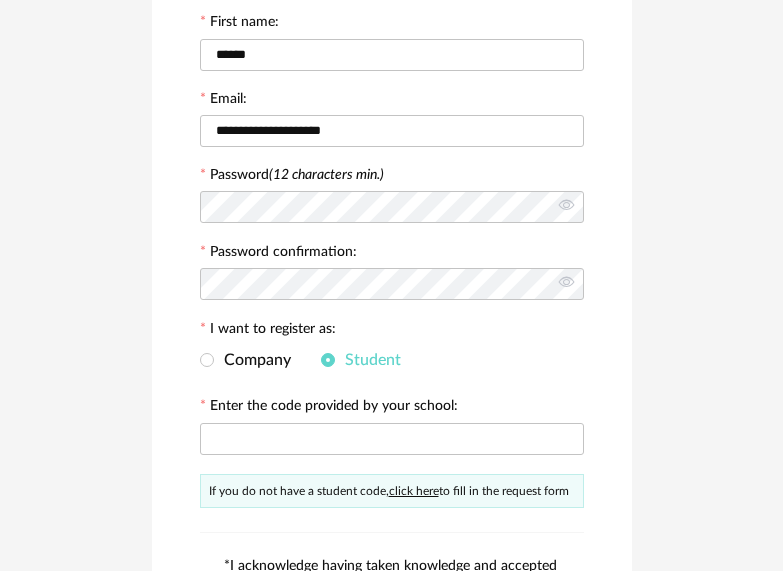 click at bounding box center (392, 438) 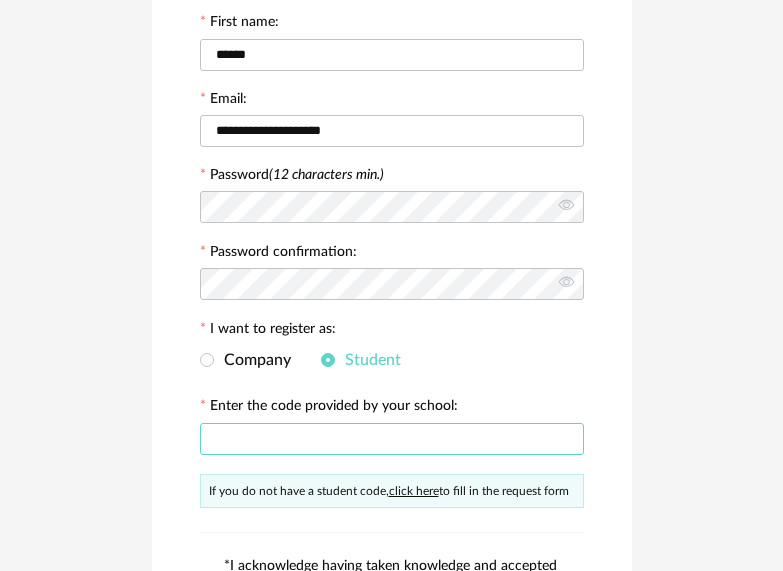 click at bounding box center (392, 439) 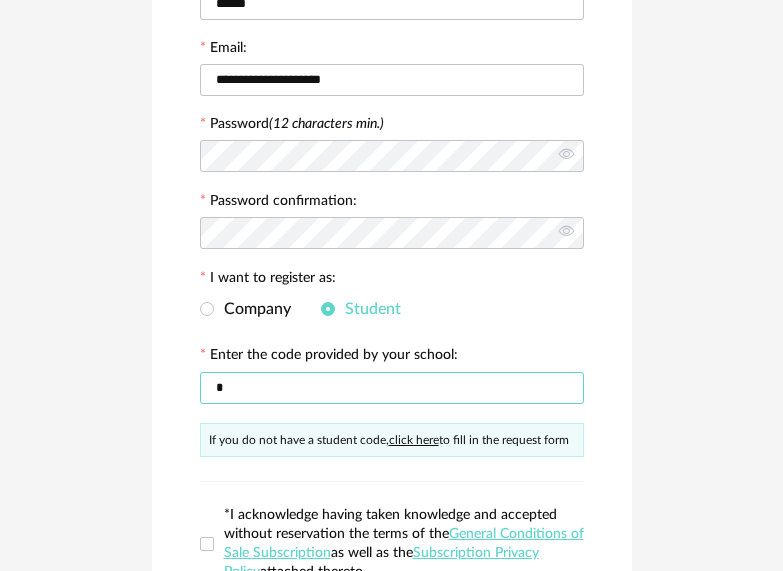 scroll, scrollTop: 407, scrollLeft: 0, axis: vertical 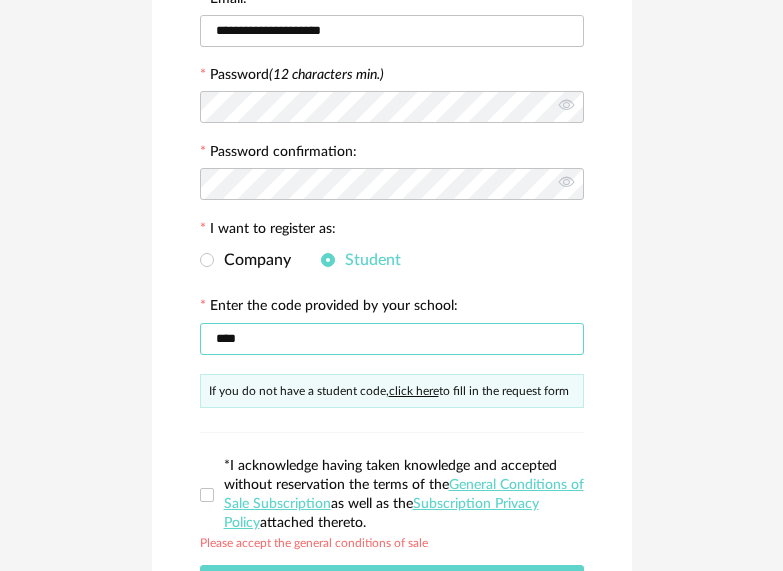 type on "****" 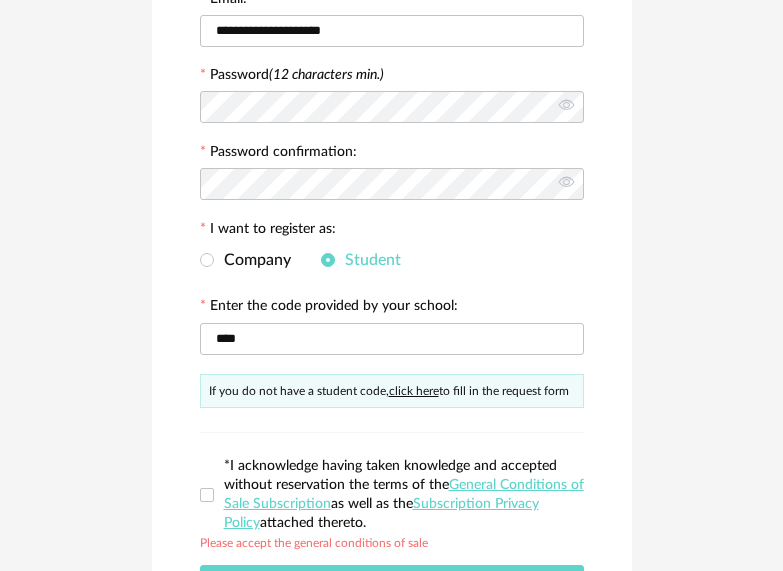 click on "*I acknowledge having taken knowledge and accepted without reservation the terms of the  General Conditions of Sale Subscription  as well as the  Subscription Privacy Policy  attached thereto." at bounding box center [399, 495] 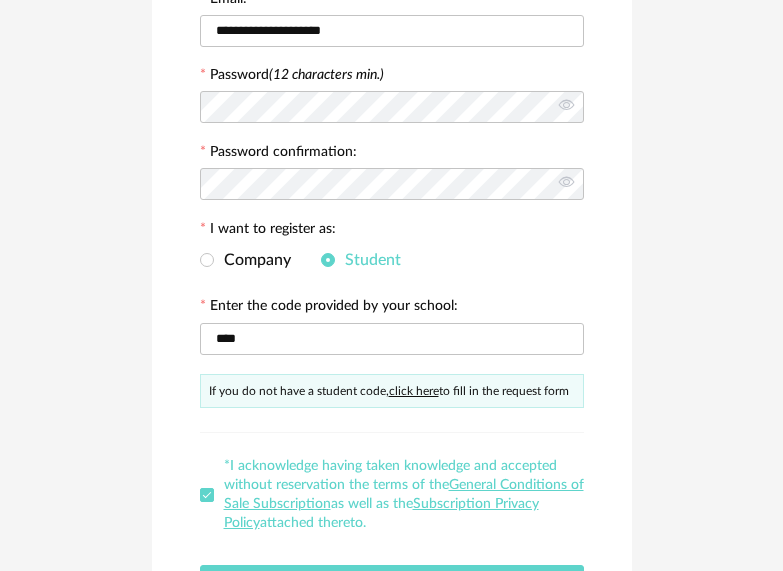 scroll, scrollTop: 507, scrollLeft: 0, axis: vertical 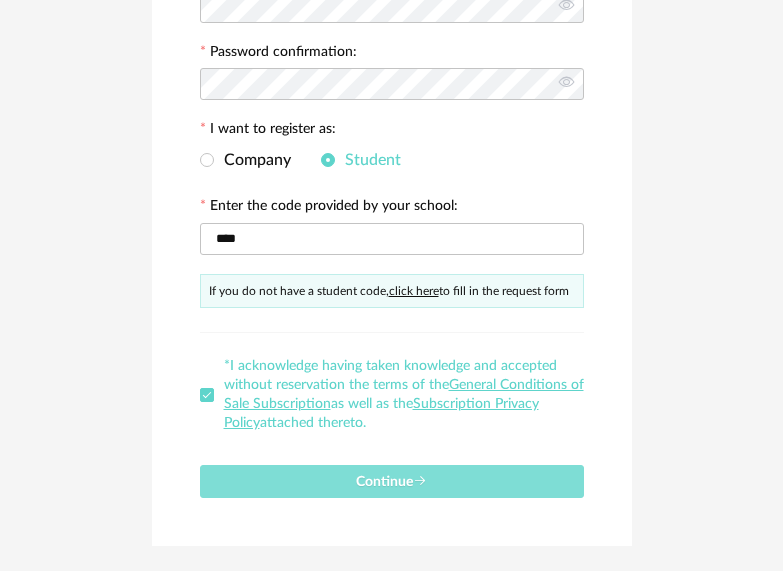 click on "Continue" at bounding box center [392, 481] 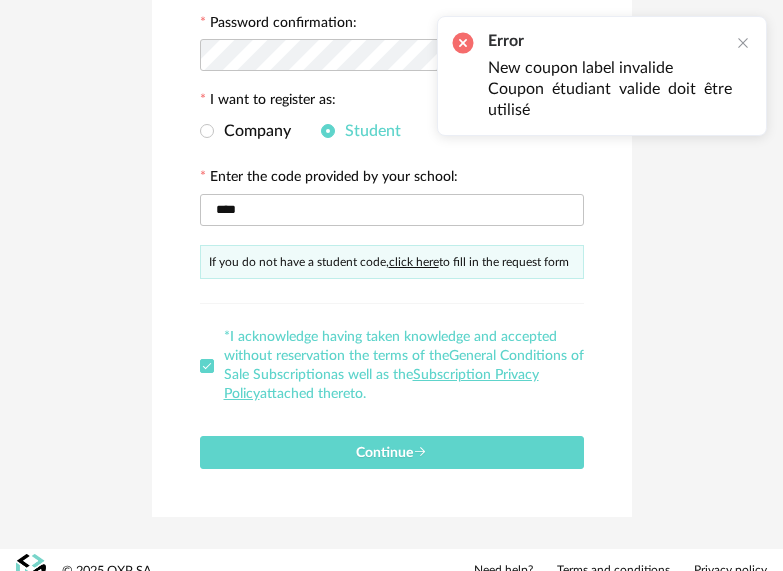 scroll, scrollTop: 560, scrollLeft: 0, axis: vertical 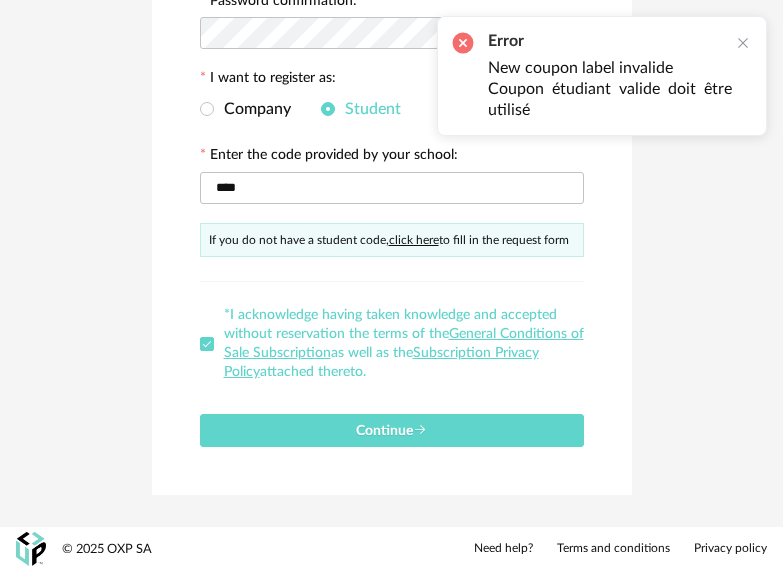 click on "UP for SketchUp subscription form.   Please complete the following information to proceed with the creation of your account   Last name: [LAST]   First name: [FIRST]   Email: [EMAIL]   Password  (12 characters min.)     Password confirmation:   I want to register as: Company   Student   Enter the code provided by your school: [CODE]   If you do not have a student code,  click here  to fill in the request form     *I acknowledge having taken knowledge and accepted without reservation the terms of the  General Conditions of Sale Subscription  as well as the  Subscription Privacy Policy  attached thereto.
Continue" at bounding box center (391, 10) 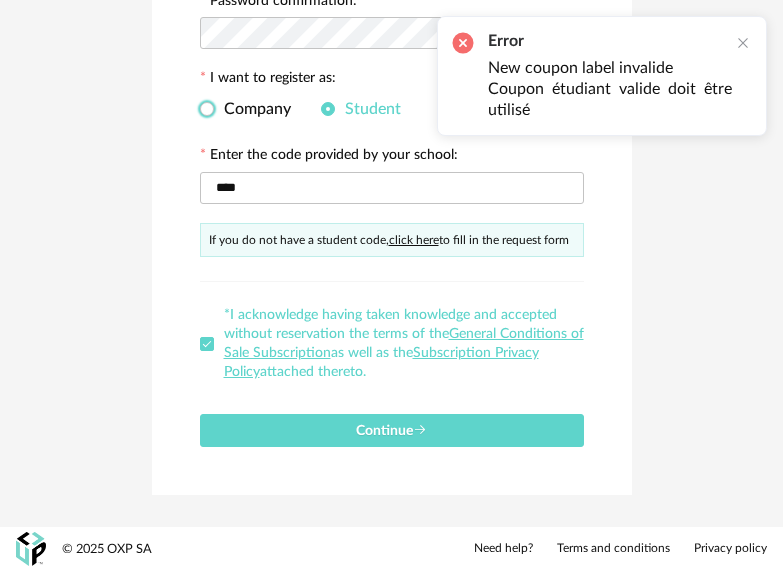 click on "Company" at bounding box center (252, 109) 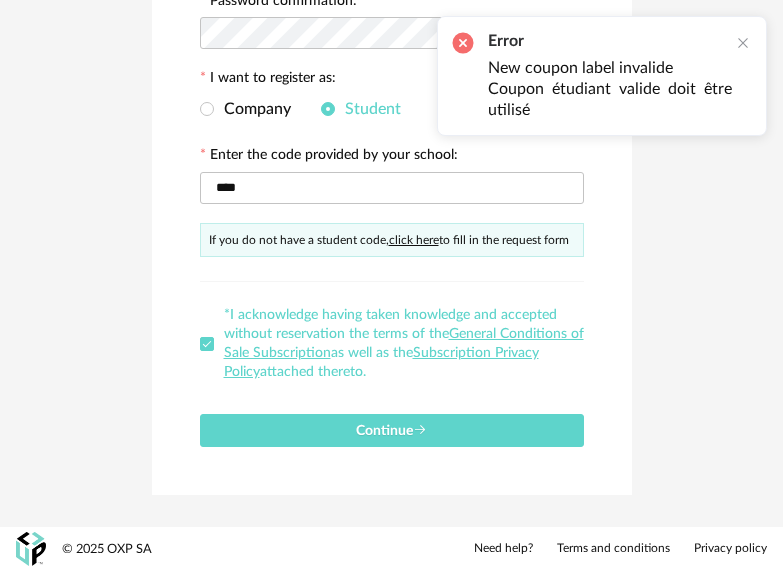 scroll, scrollTop: 433, scrollLeft: 0, axis: vertical 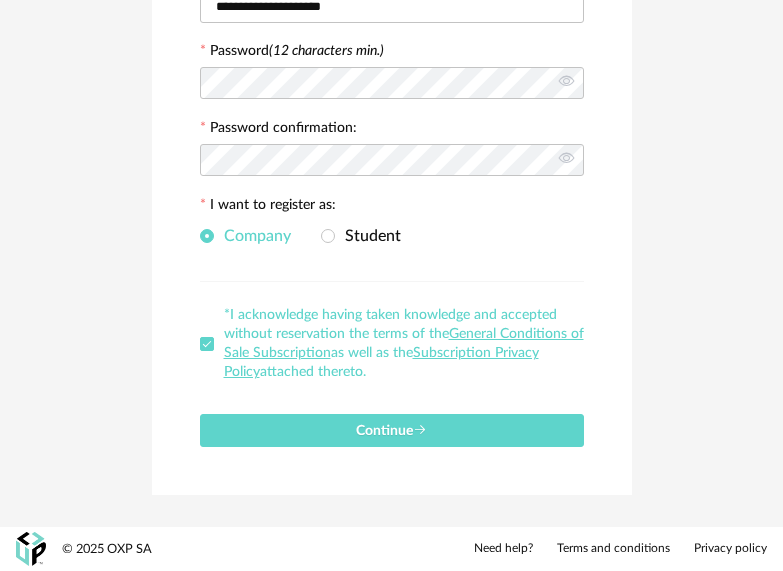 click on "Continue" at bounding box center [392, 422] 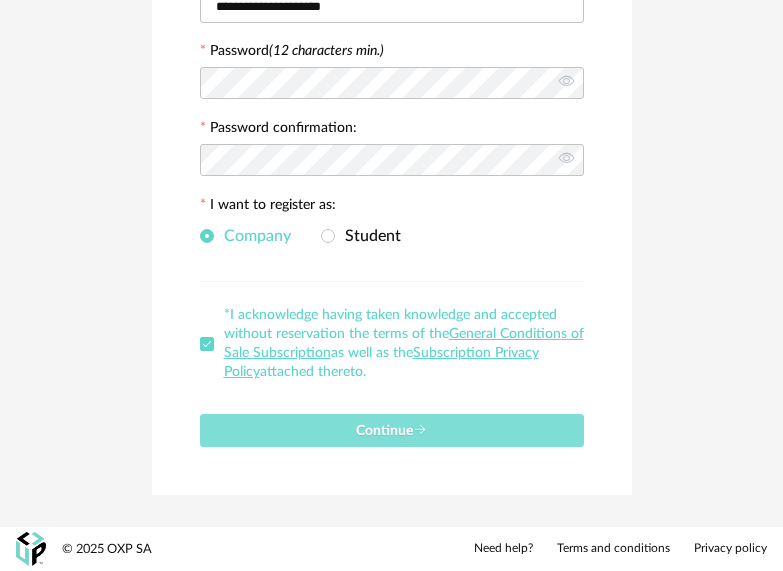 click on "Continue" at bounding box center [392, 430] 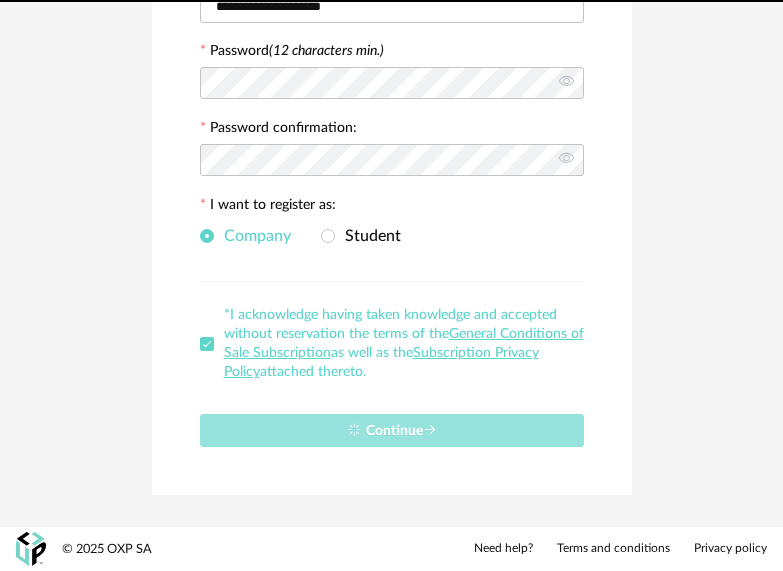 type 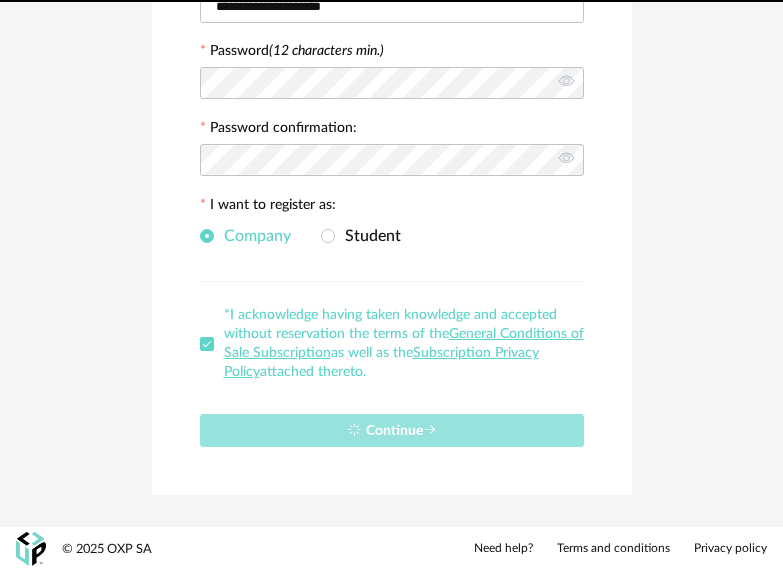 scroll, scrollTop: 0, scrollLeft: 0, axis: both 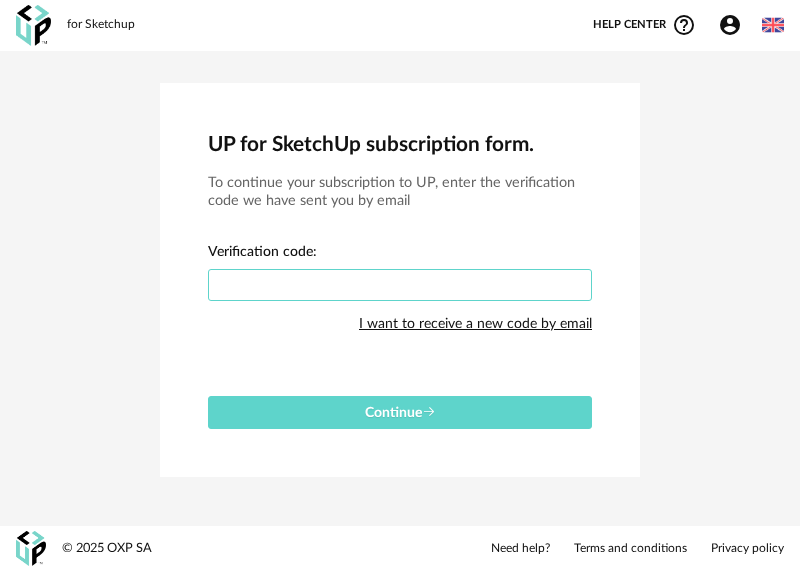 click at bounding box center (400, 285) 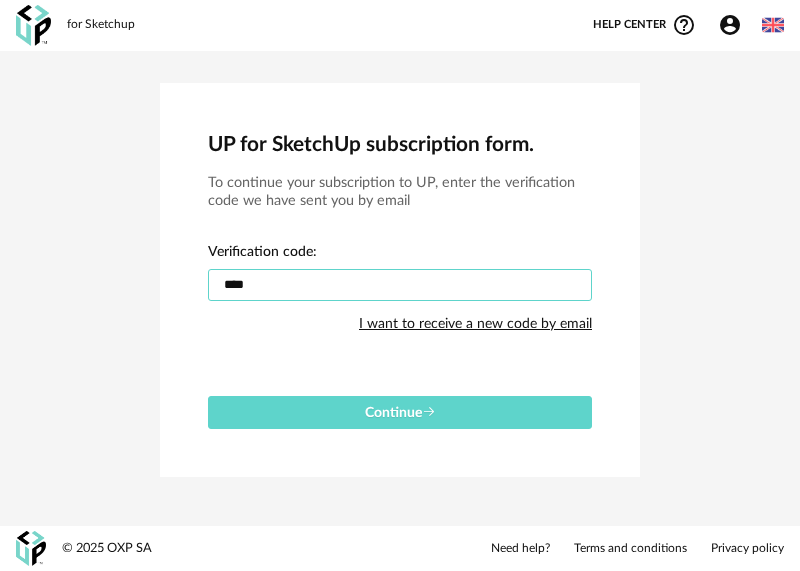 type on "****" 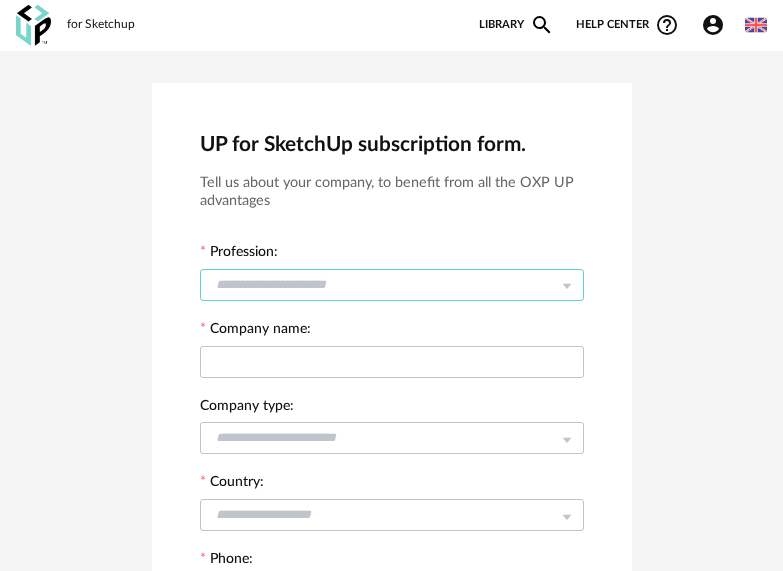 click at bounding box center [392, 285] 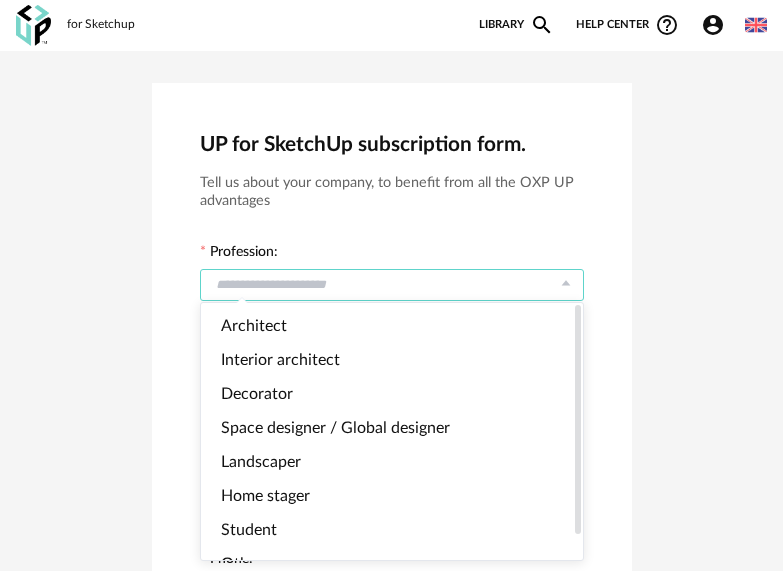 click on "Architect Interior architect Decorator Space designer / Global designer Landscaper Home stager Student Other" at bounding box center (400, 445) 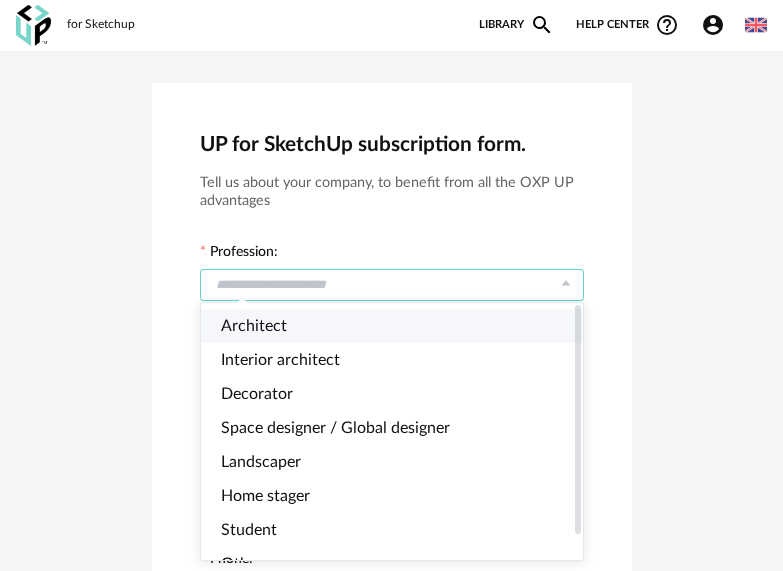 click on "Architect" at bounding box center (400, 326) 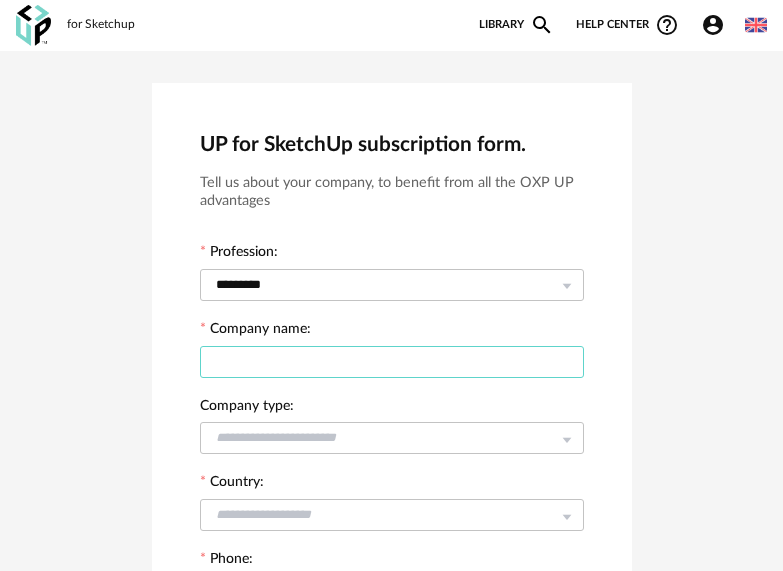 click at bounding box center (392, 362) 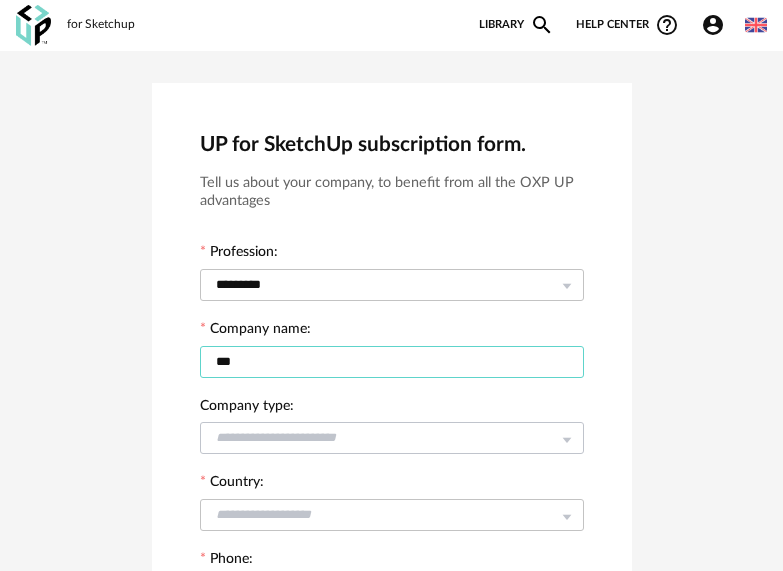 type on "***" 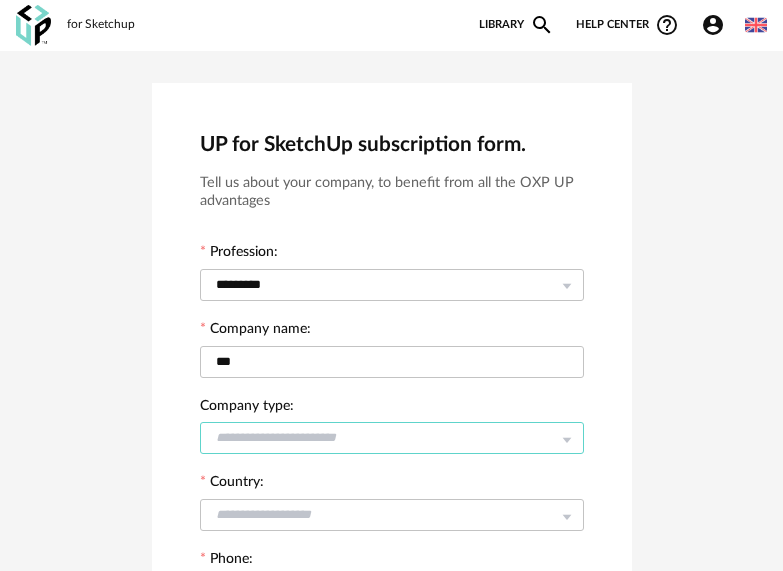 click at bounding box center (392, 438) 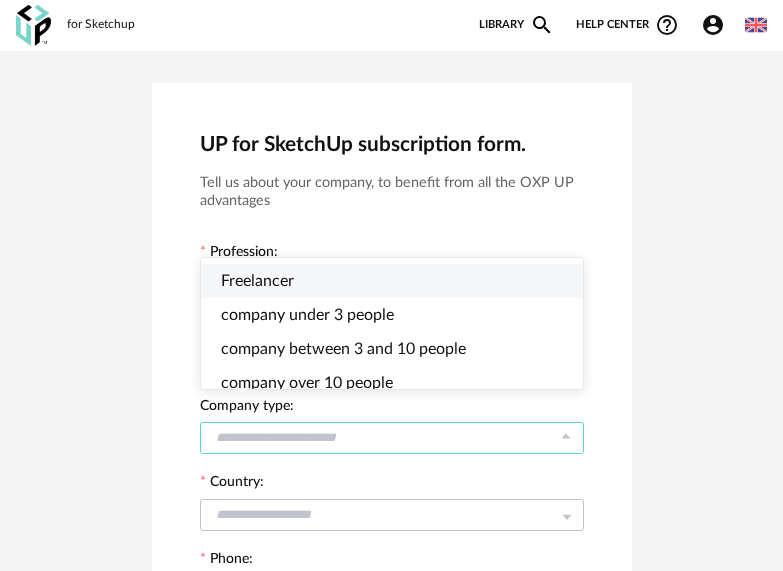 click on "Freelancer" at bounding box center (400, 281) 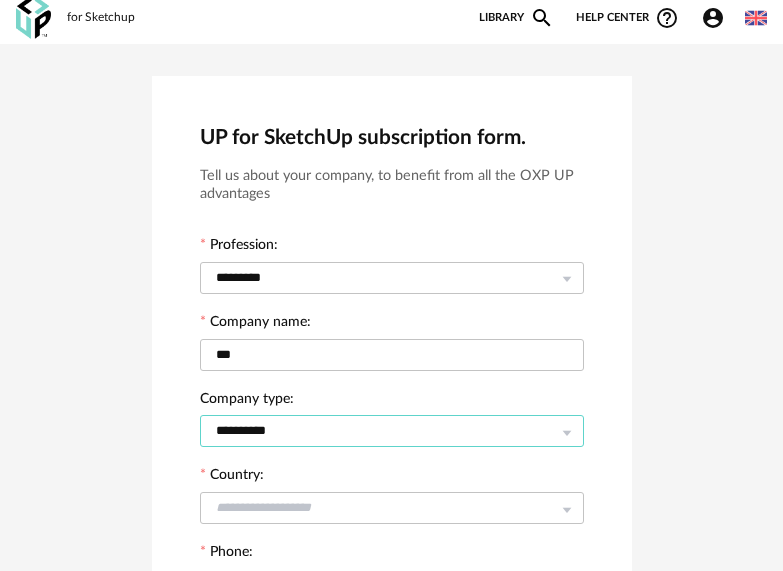 scroll, scrollTop: 200, scrollLeft: 0, axis: vertical 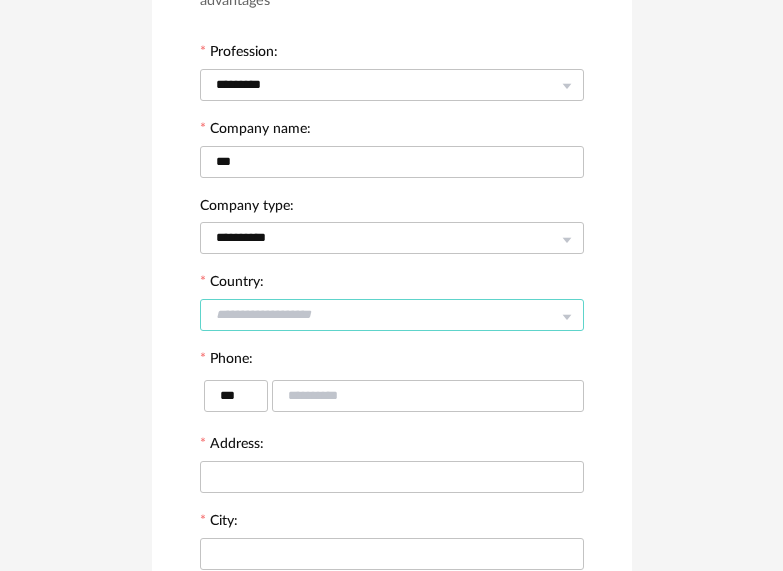 click at bounding box center (392, 315) 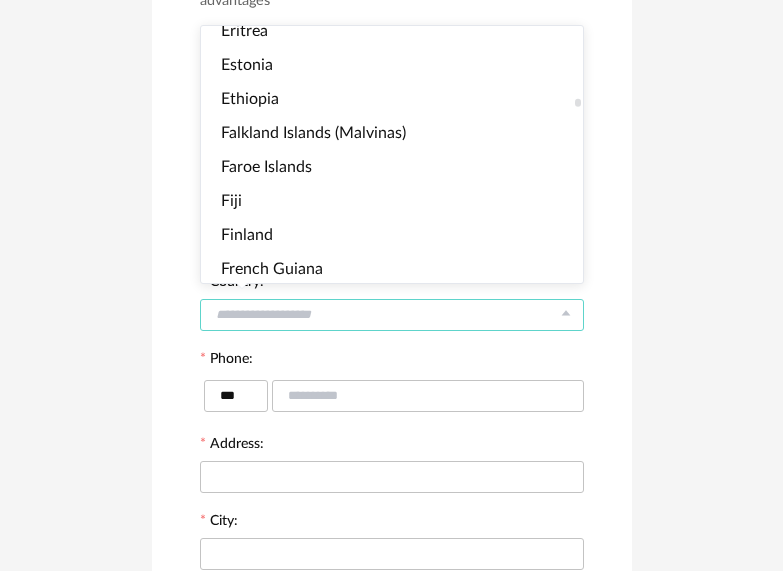 scroll, scrollTop: 2200, scrollLeft: 0, axis: vertical 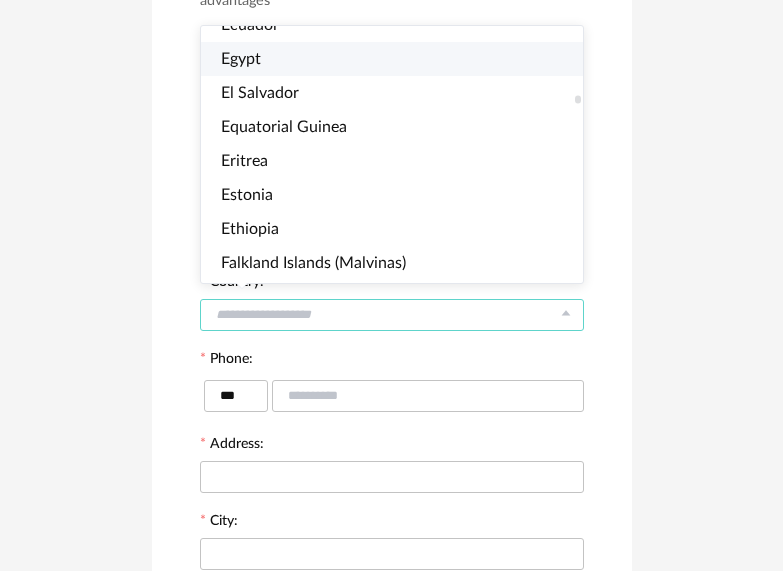 click on "Egypt" at bounding box center (400, 59) 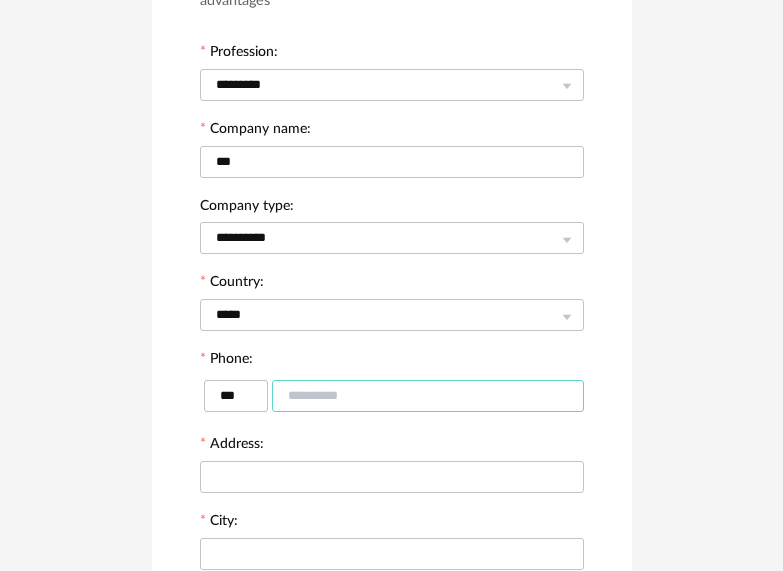 click at bounding box center [428, 396] 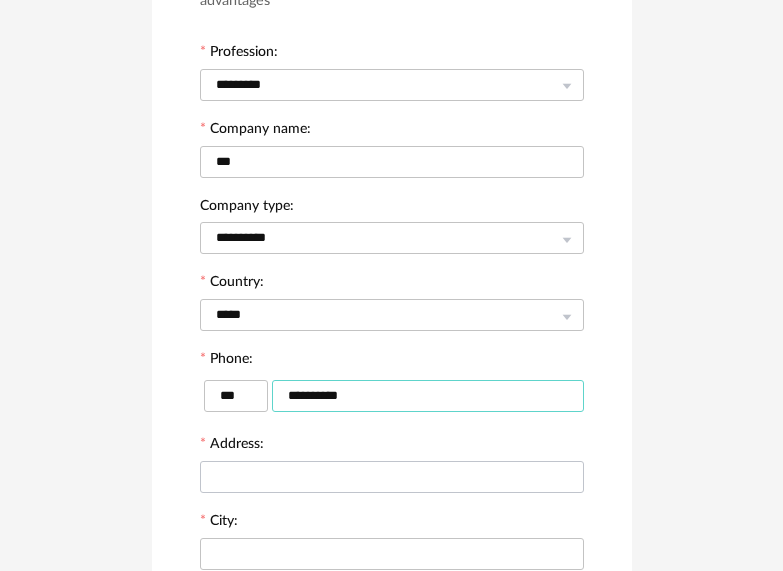 type on "**********" 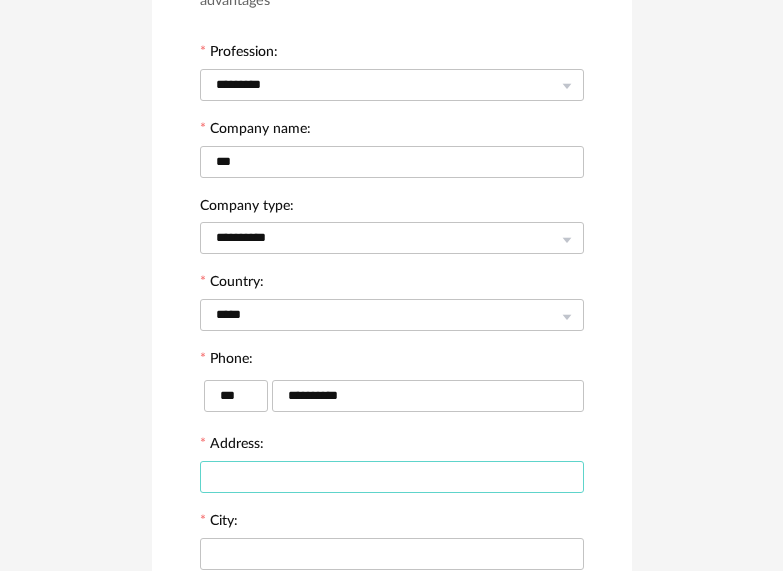 click at bounding box center (392, 477) 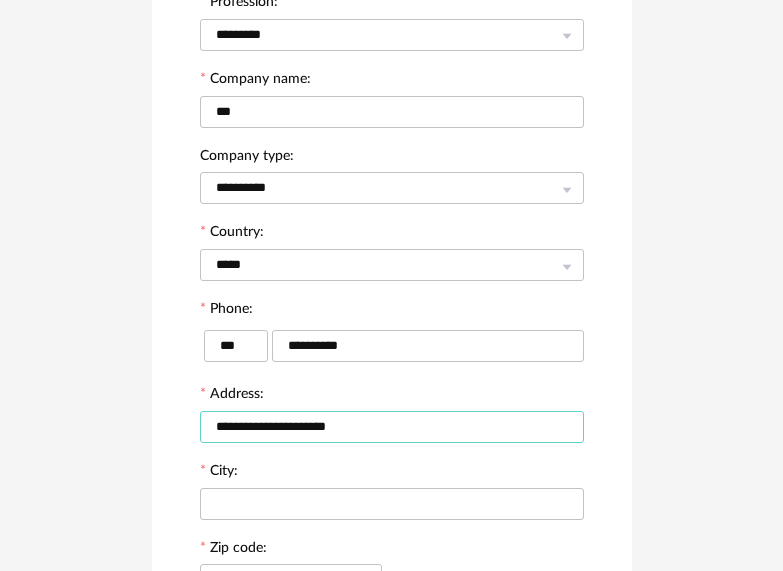 scroll, scrollTop: 300, scrollLeft: 0, axis: vertical 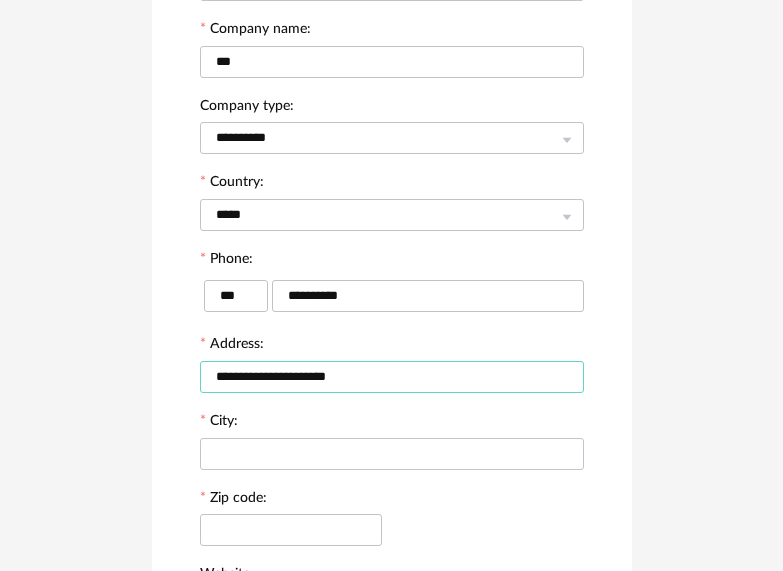 type on "**********" 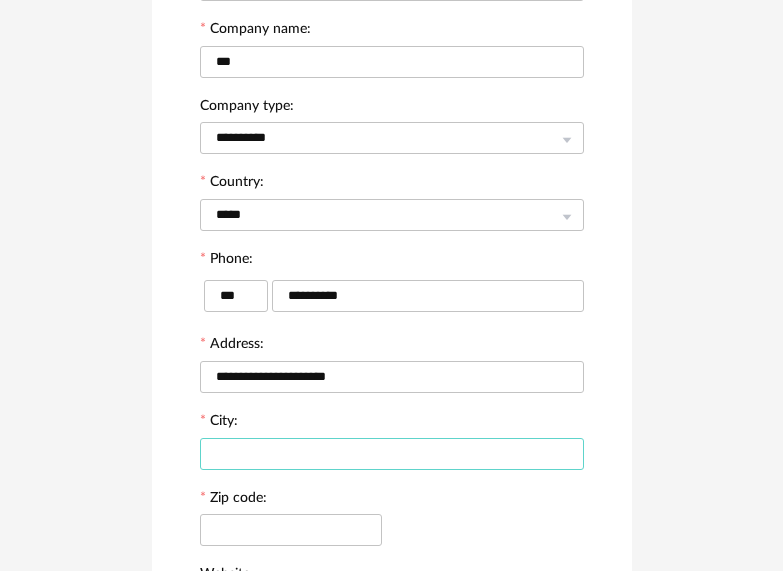 click at bounding box center [392, 454] 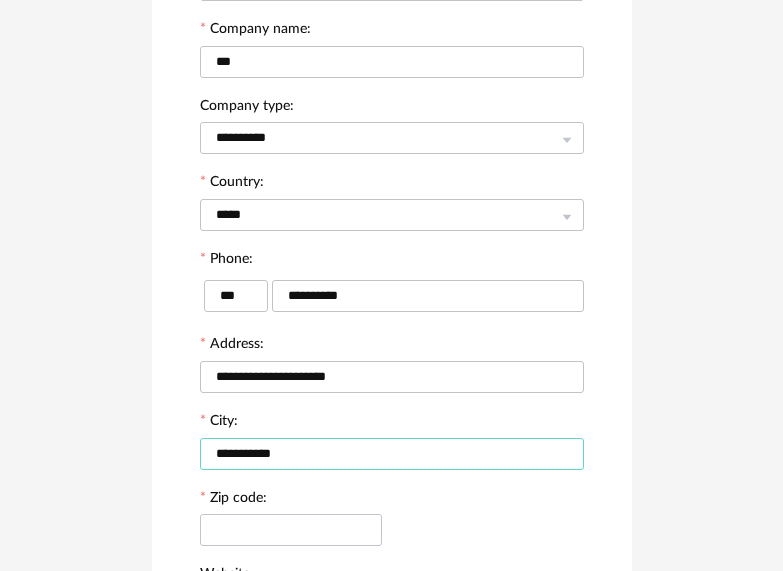 type on "**********" 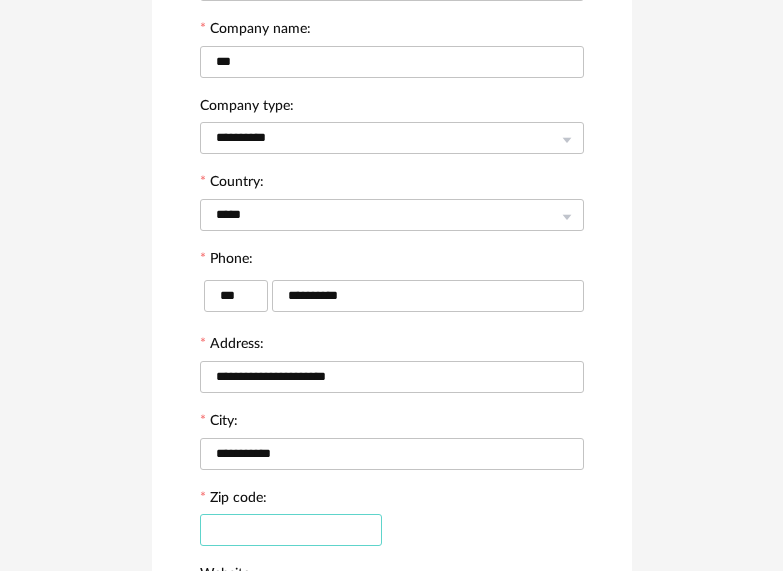 click at bounding box center (291, 530) 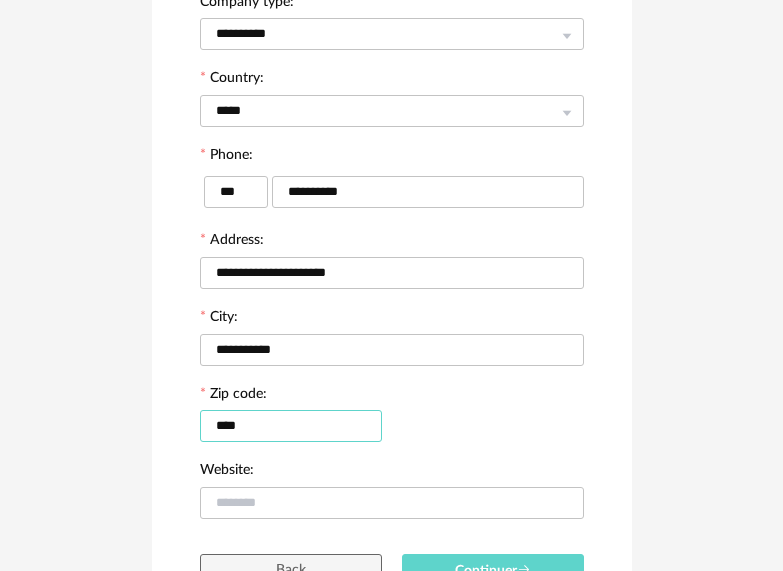 scroll, scrollTop: 500, scrollLeft: 0, axis: vertical 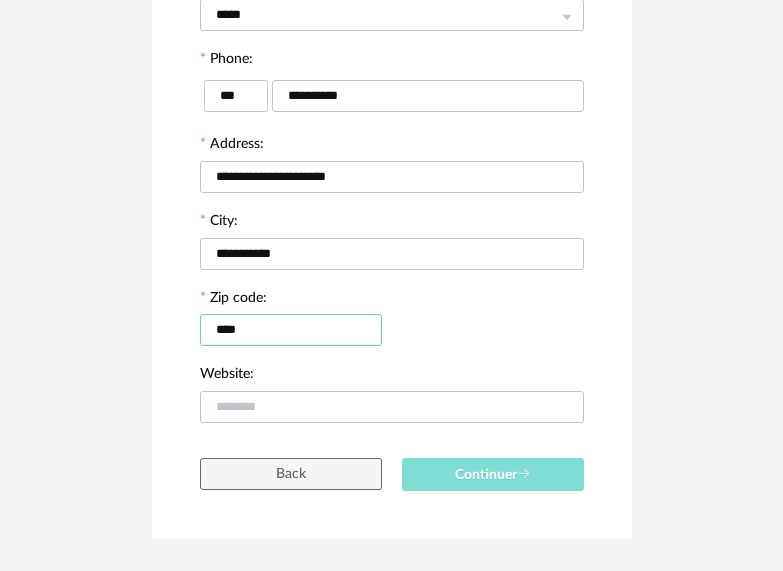 type on "****" 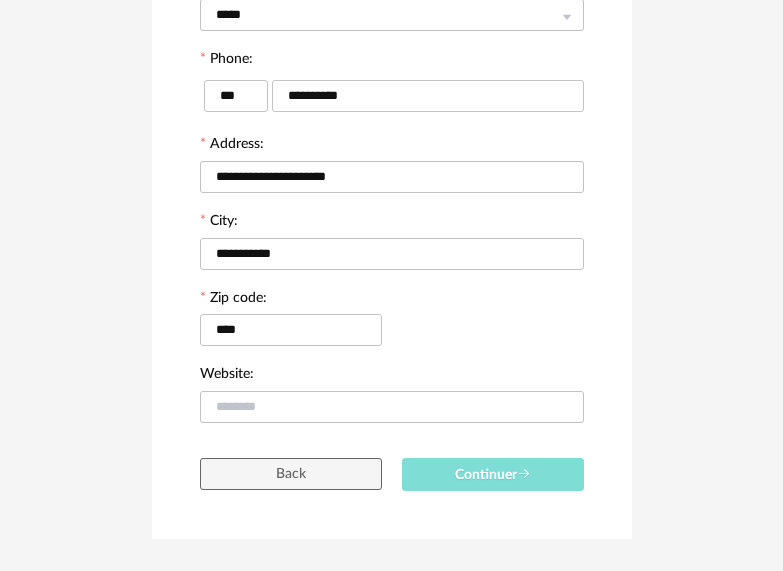 click on "Continuer" at bounding box center [493, 474] 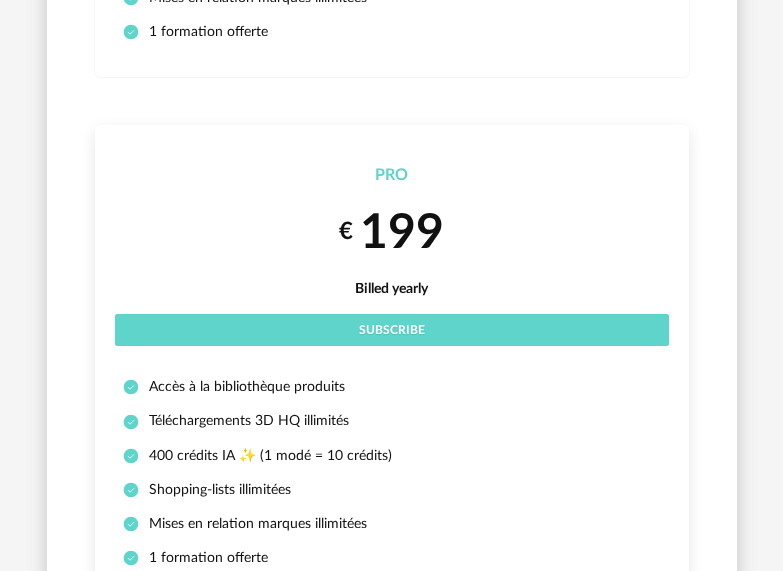 scroll, scrollTop: 0, scrollLeft: 0, axis: both 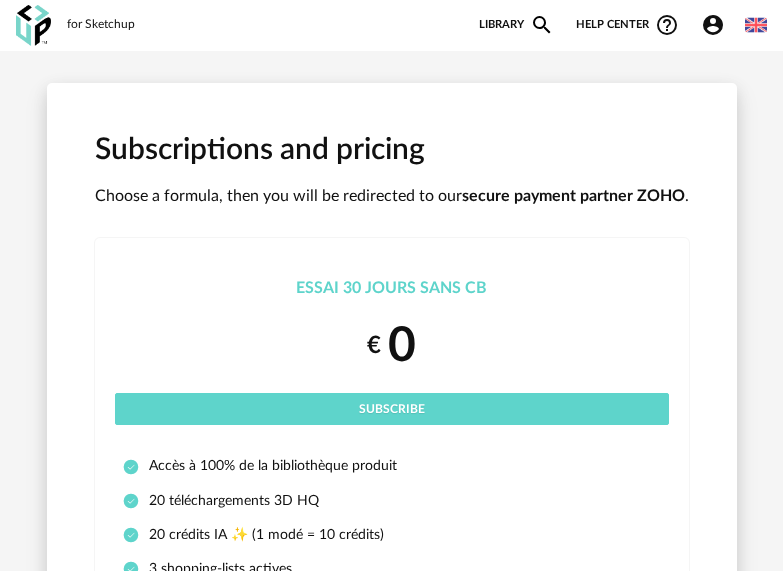 click on "Subscriptions and pricing   Choose a formula, then you will be redirected to our  secure payment partner [COMPANY] .   Essai 30 jours sans CB   €    0      Subscribe   Accès à 100% de la bibliothèque produit
20 téléchargements 3D HQ
20 crédits IA ✨ (1 modé = 10 crédits)
3 shopping-lists actives
Mises en relation marques illimitées
Starter   €    149      Billed yearly     Subscribe   Accès à la bibliothèque produits
360 téléchargements 3D HQ / an
100 crédits IA ✨ (1 modé = 10 crédits)
3 shopping-lists actives
Mises en relation marques illimitées
1 formation offerte
Pro   €    199      Billed yearly     Subscribe   Accès à la bibliothèque produits
Téléchargements 3D HQ illimités
400 crédits IA ✨ (1 modé = 10 crédits)
Shopping-lists illimitées
Mises en relation marques
illimitées
1 formation offerte
Pro-Mensuel   €    24" at bounding box center (392, 1238) 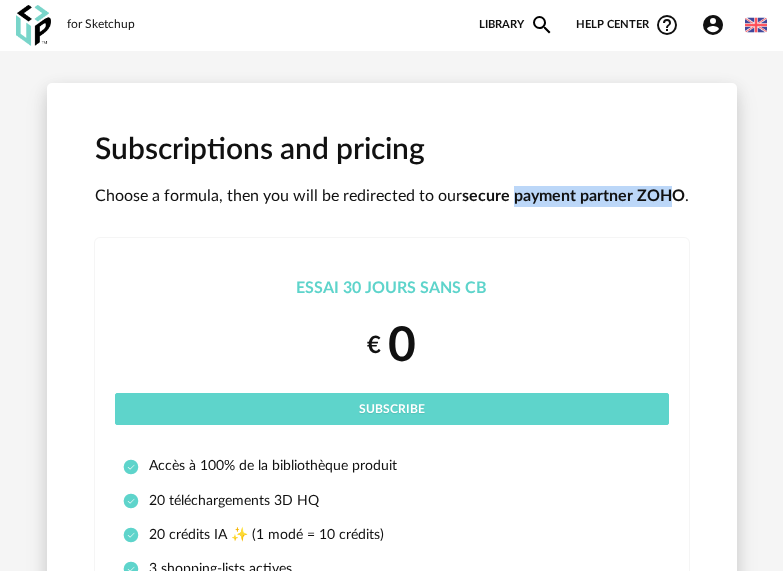drag, startPoint x: 677, startPoint y: 185, endPoint x: 508, endPoint y: 177, distance: 169.18924 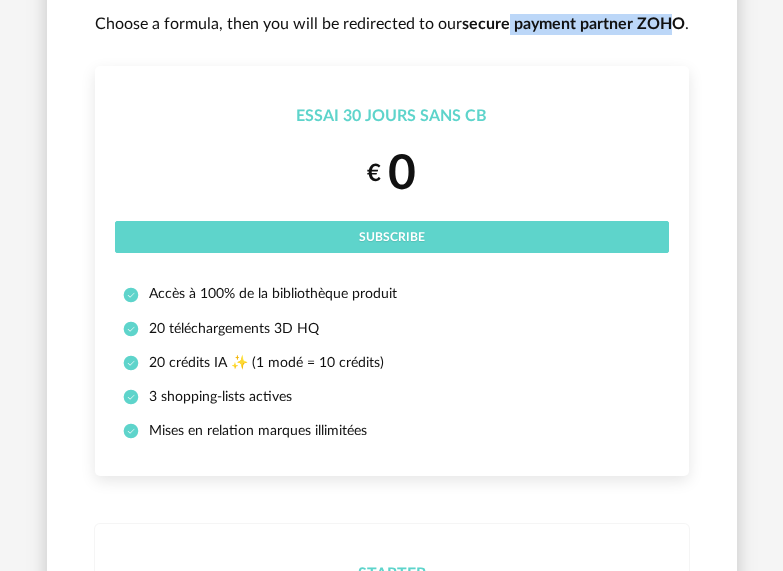 scroll, scrollTop: 300, scrollLeft: 0, axis: vertical 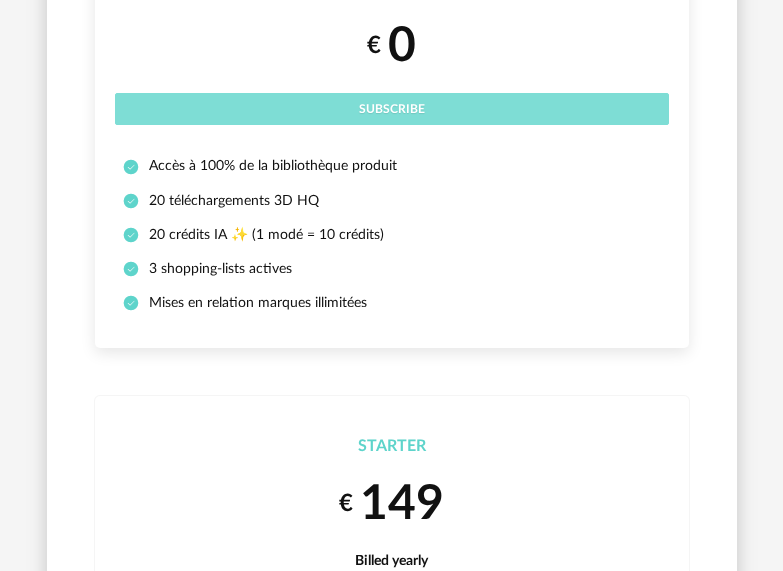 click on "Subscribe" at bounding box center [392, 109] 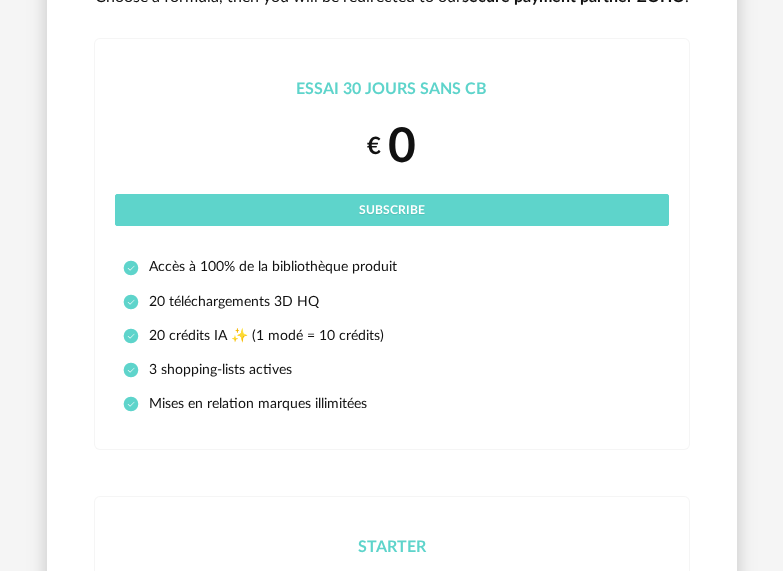 scroll, scrollTop: 0, scrollLeft: 0, axis: both 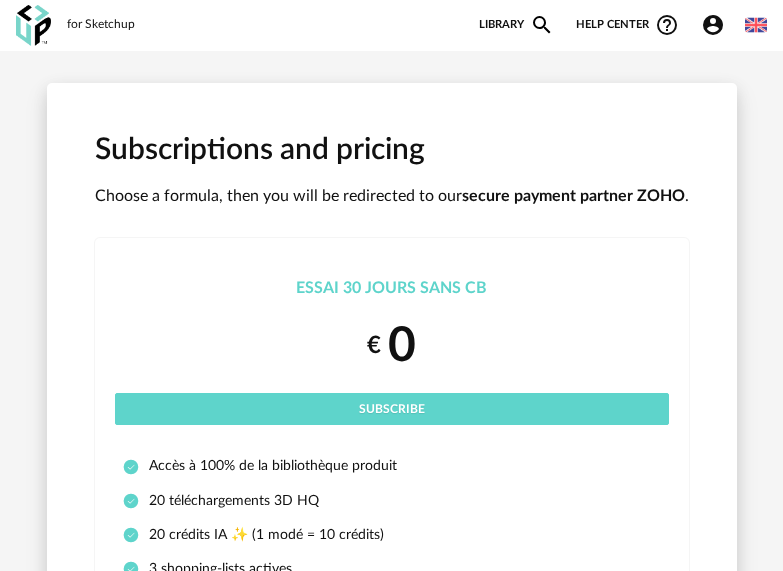 click on "Account Circle icon   Account   Connected as   [NAME] [LAST]   Edit my profile   My personal library   My AI 3D Creation icon   Platform updates       Logout" at bounding box center (717, 25) 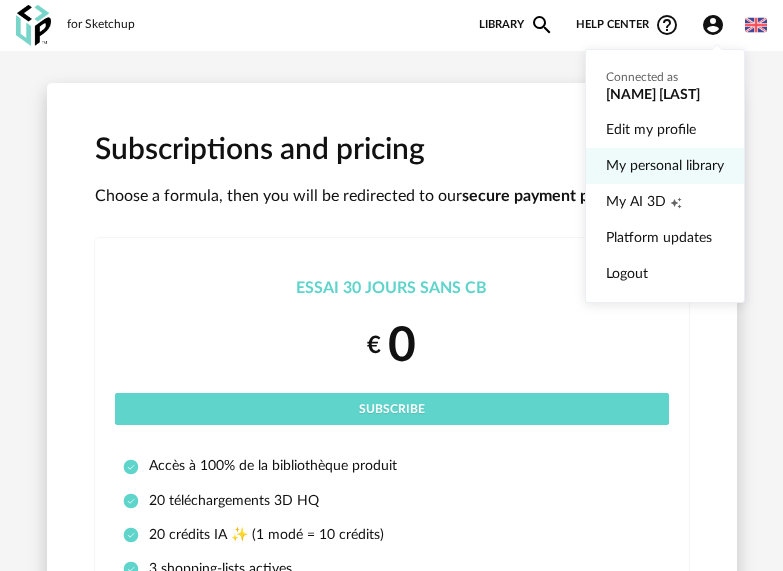 click on "My personal library" at bounding box center (665, 166) 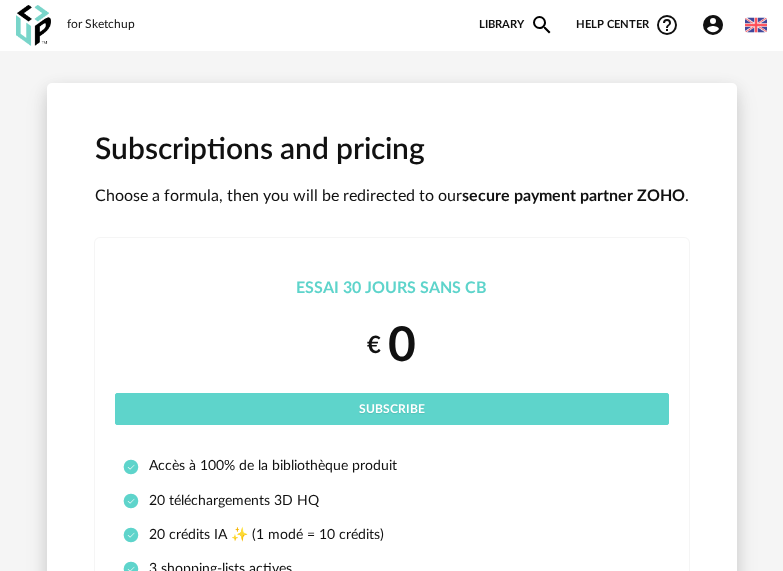 click on "Account Circle icon" 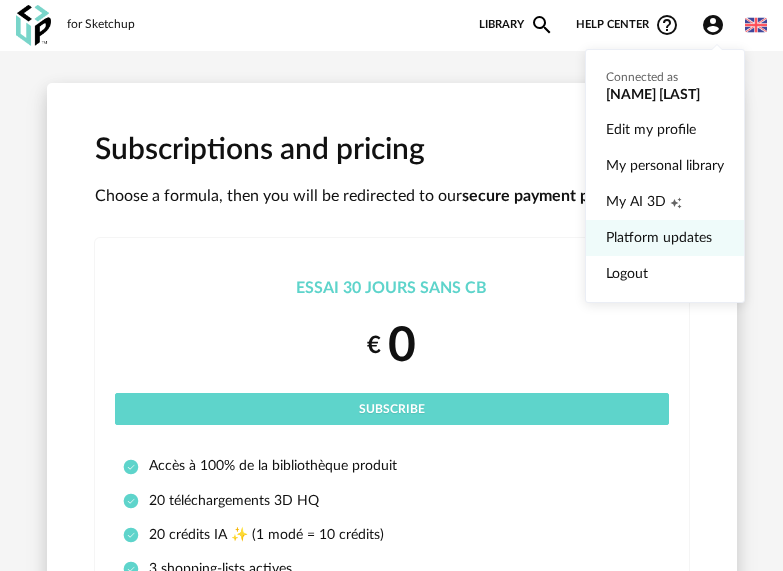 click on "Platform updates" at bounding box center [665, 238] 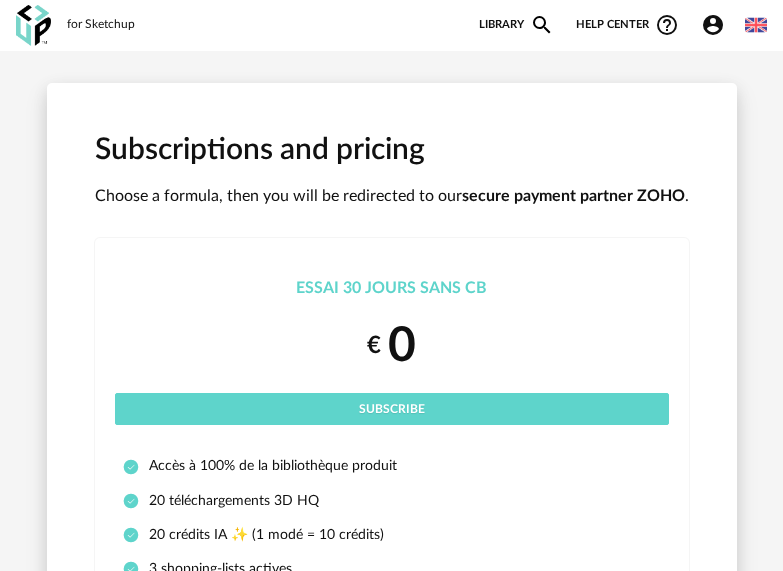 click on "Account Circle icon" 